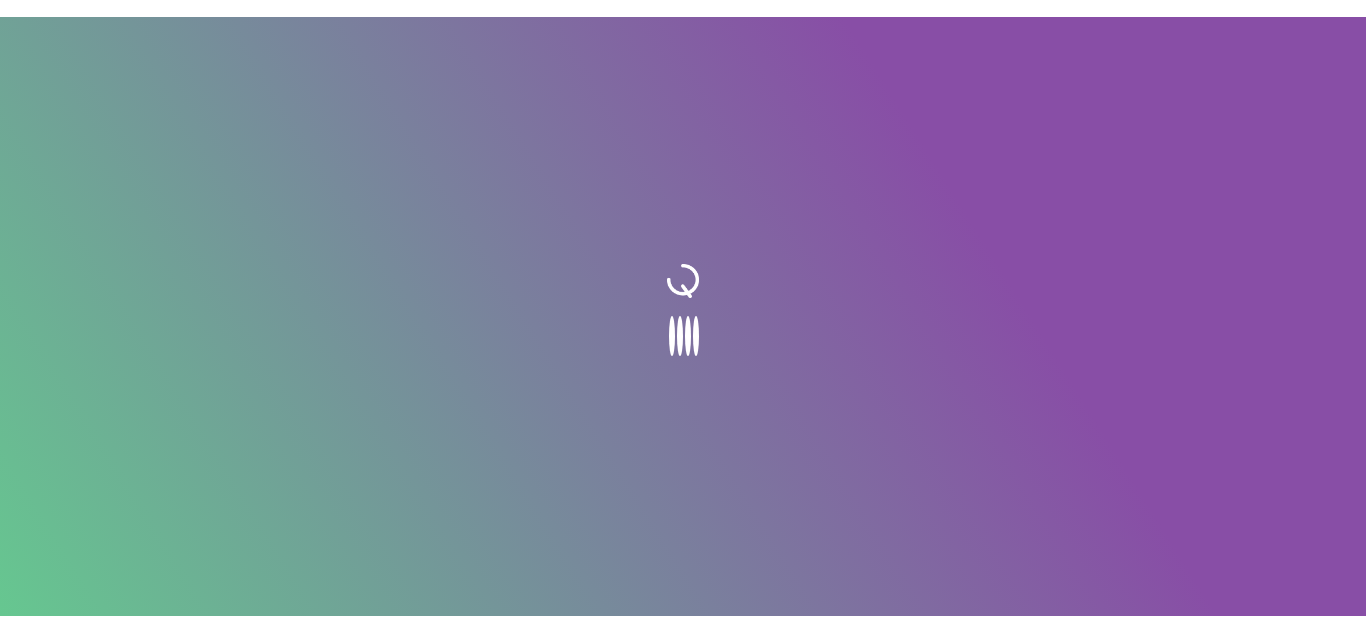 scroll, scrollTop: 0, scrollLeft: 0, axis: both 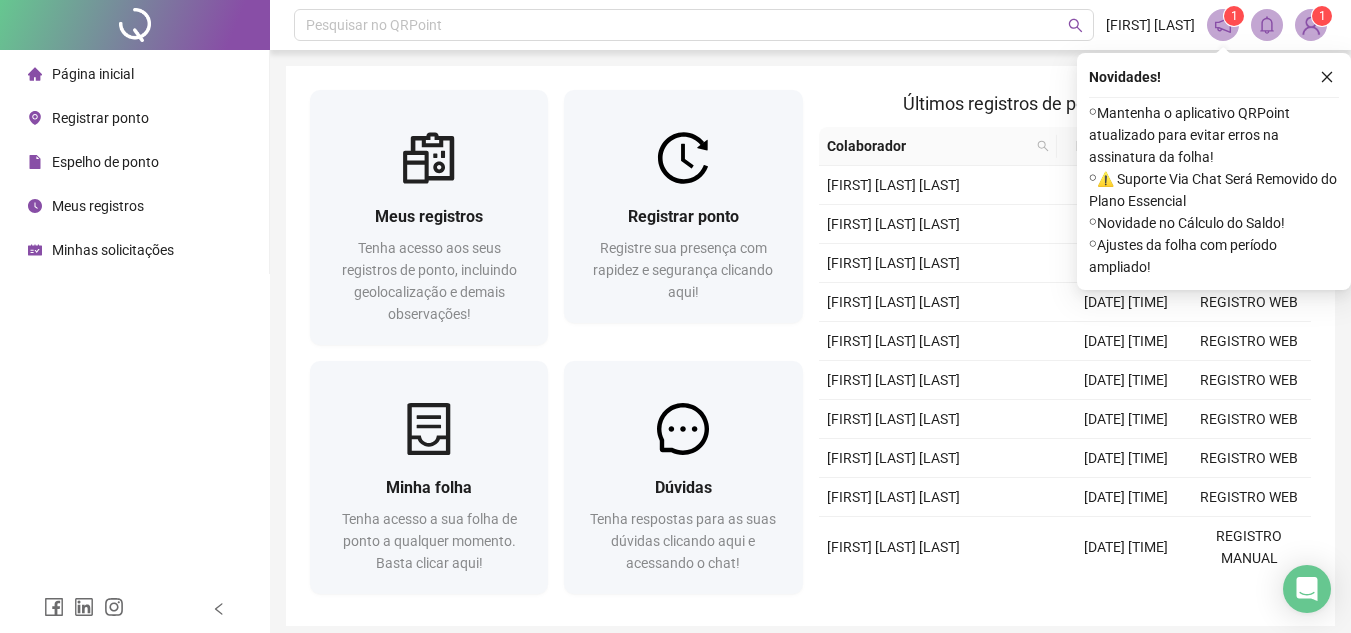 click on "Registrar ponto" at bounding box center [100, 118] 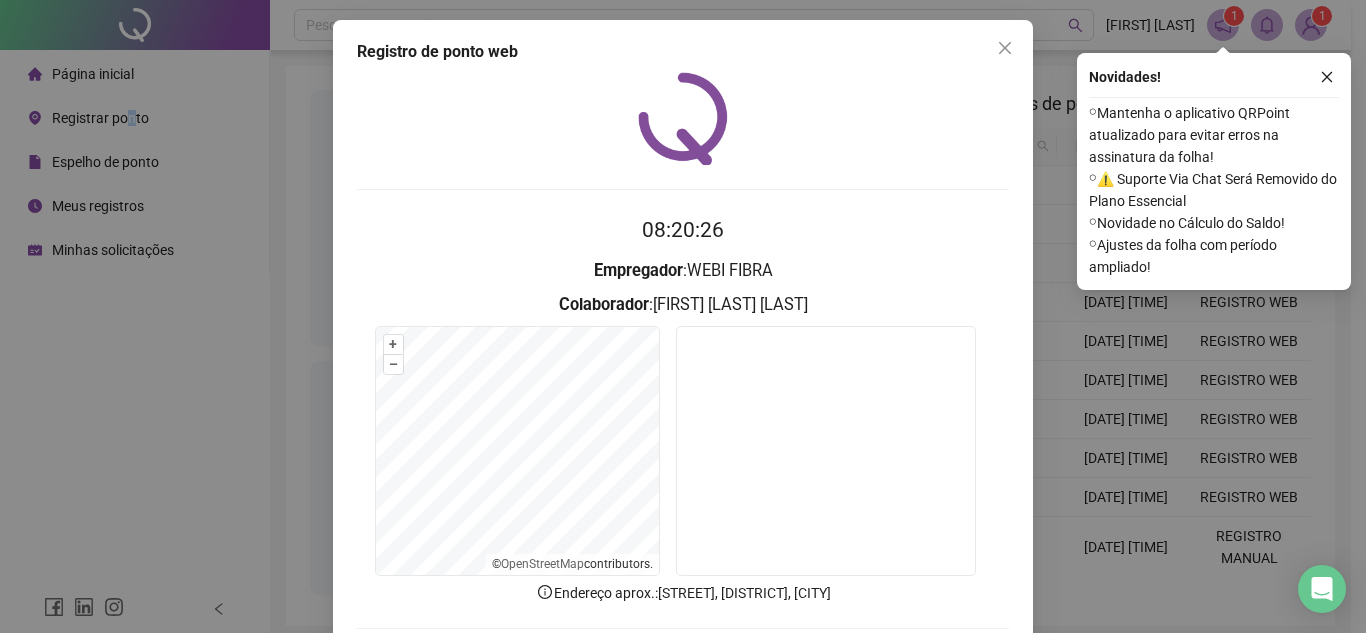 scroll, scrollTop: 100, scrollLeft: 0, axis: vertical 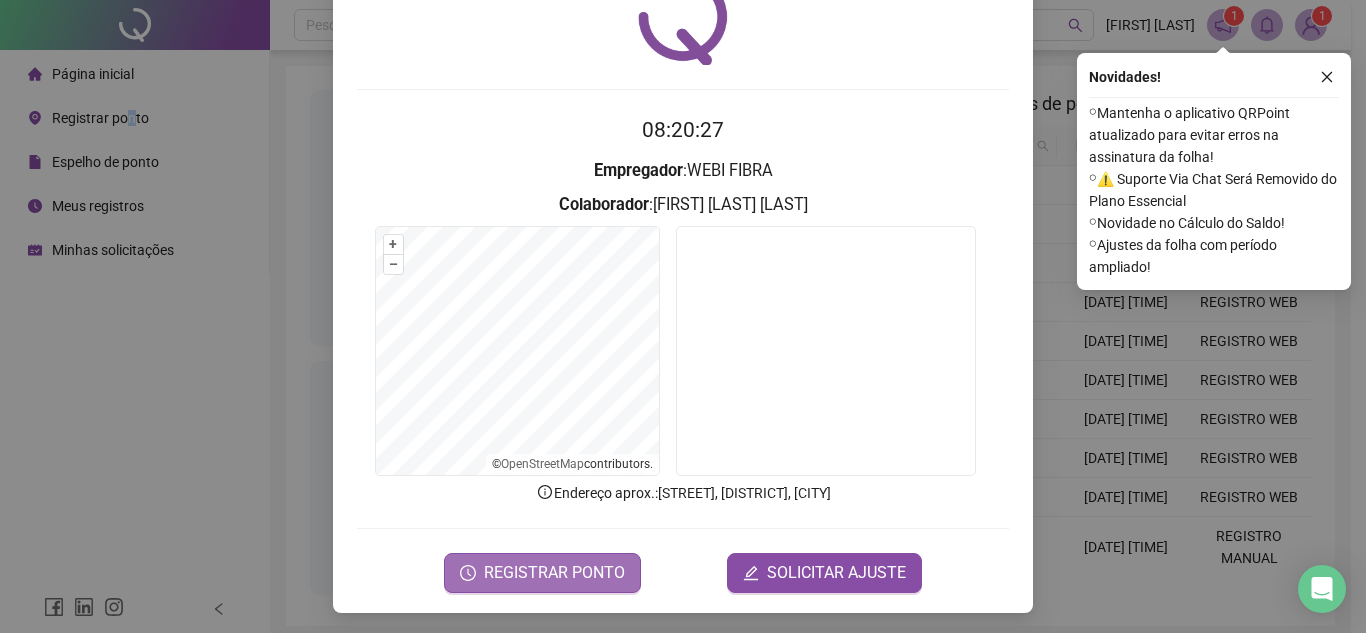 click on "REGISTRAR PONTO" at bounding box center (554, 573) 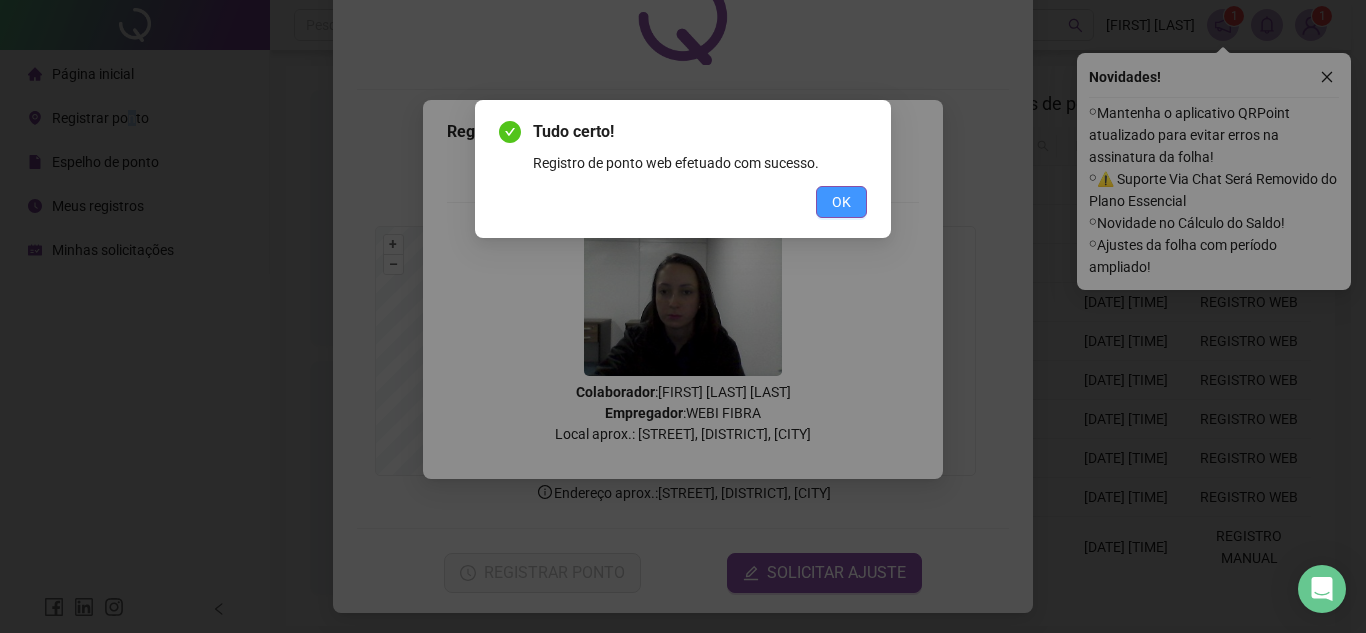 click on "OK" at bounding box center (841, 202) 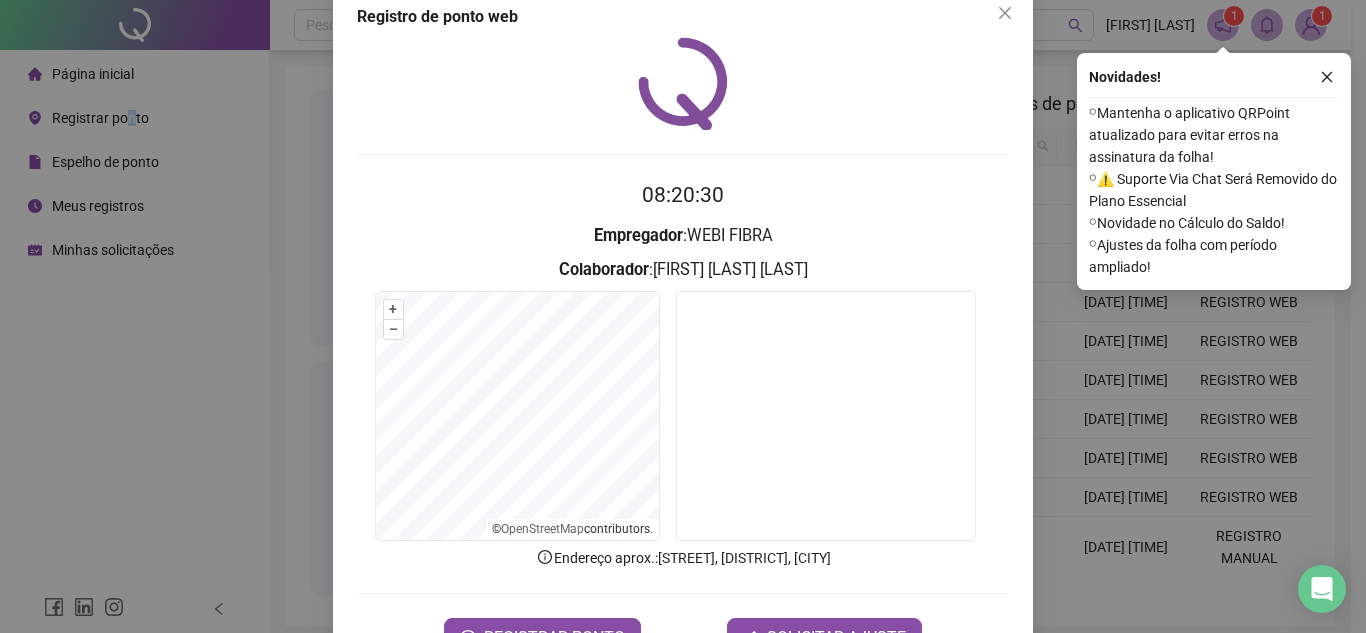 scroll, scrollTop: 0, scrollLeft: 0, axis: both 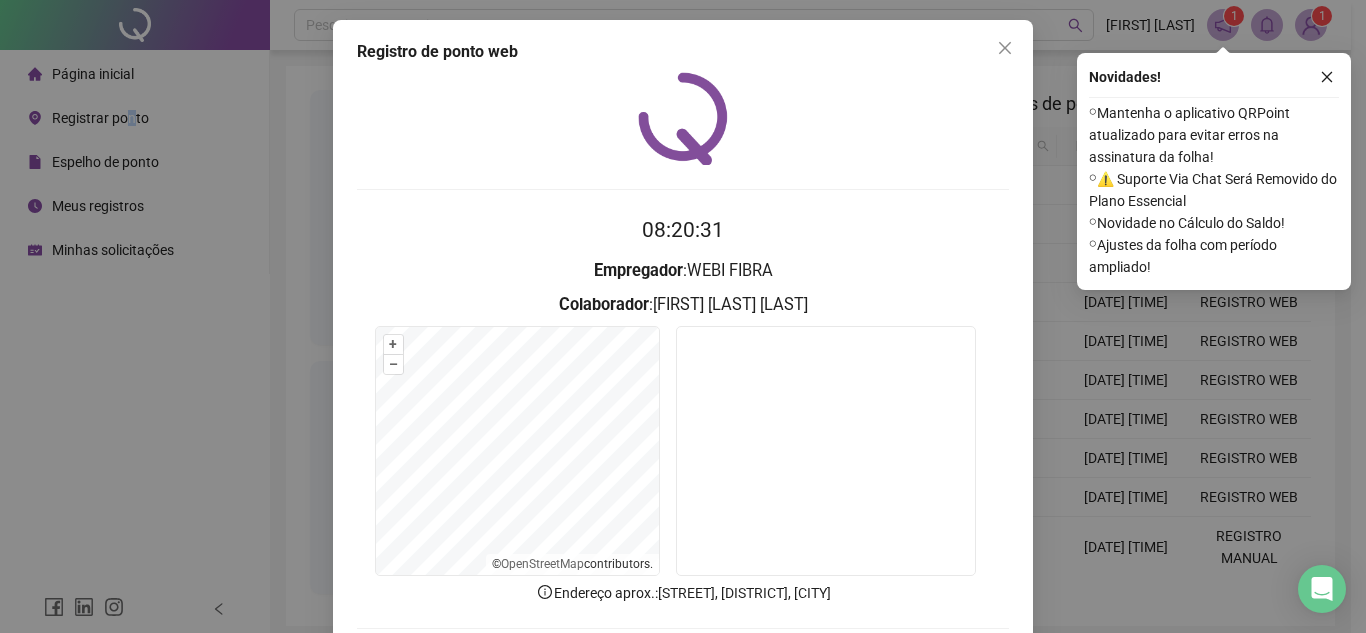 click 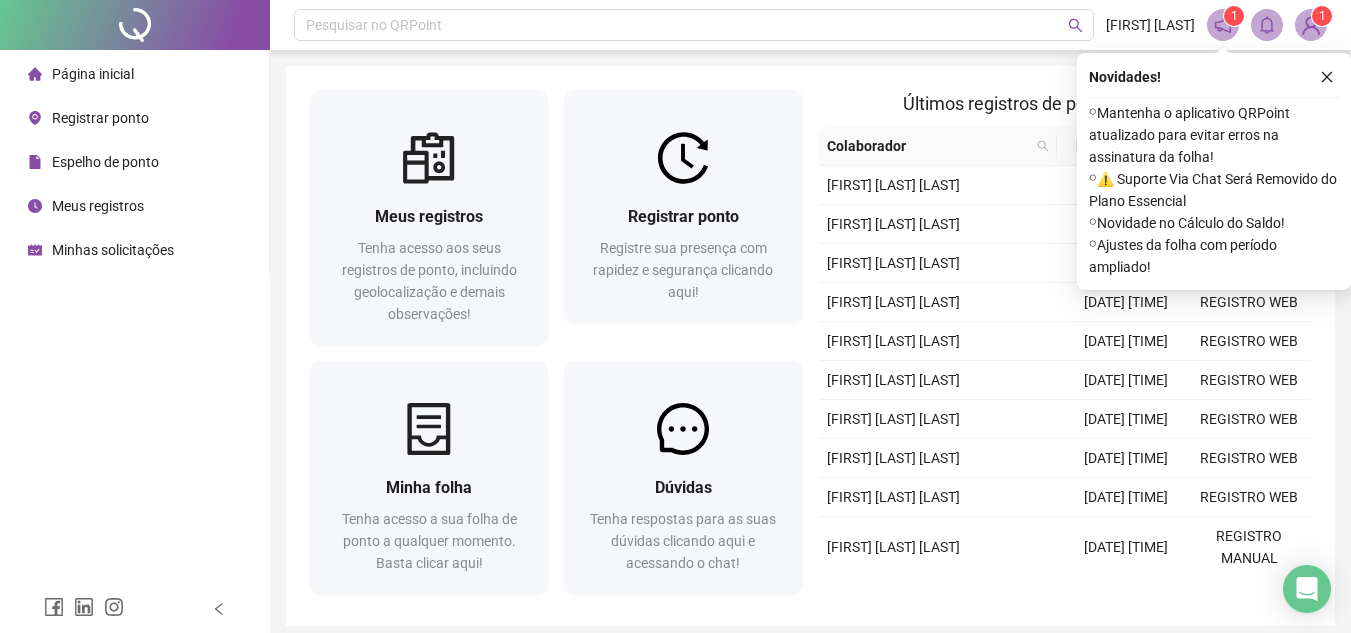 click on "Registrar ponto" at bounding box center (100, 118) 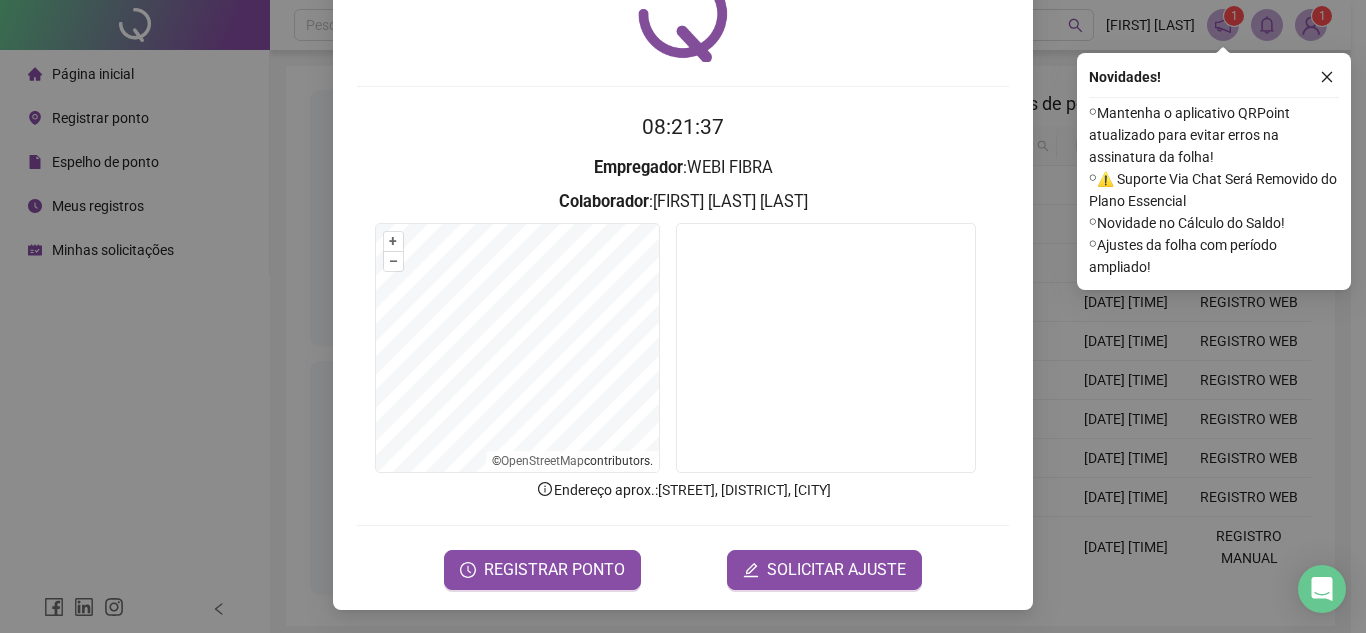 scroll, scrollTop: 104, scrollLeft: 0, axis: vertical 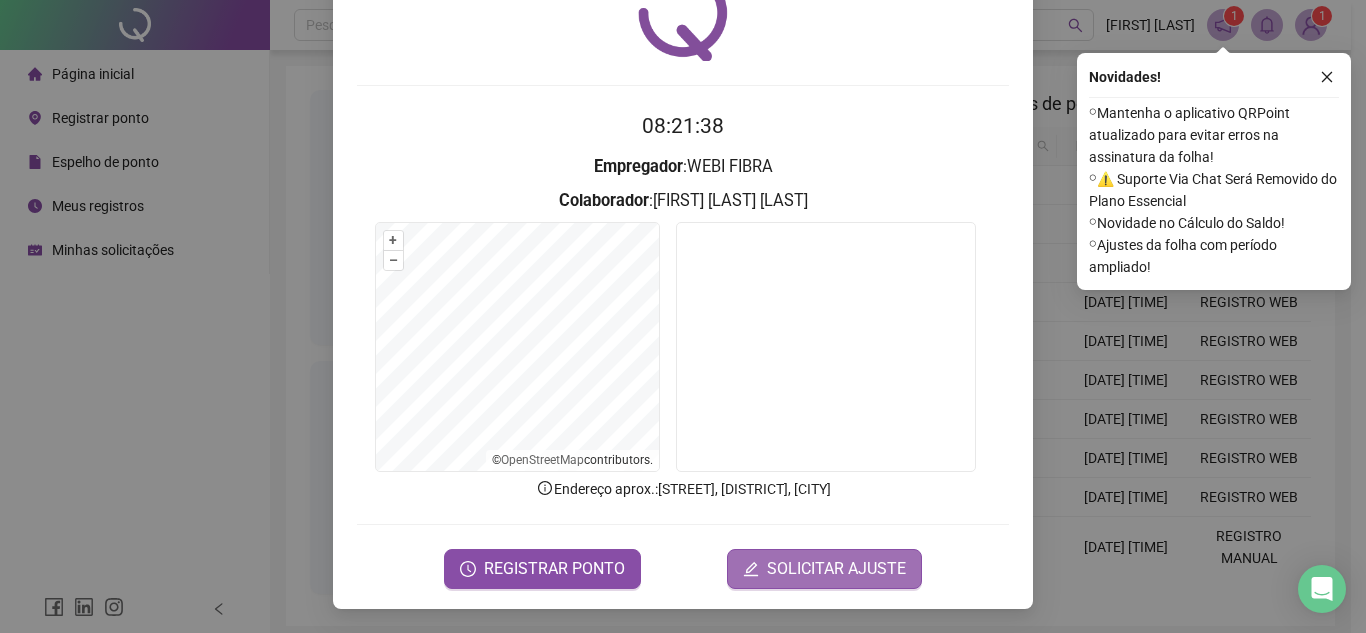 click on "SOLICITAR AJUSTE" at bounding box center (836, 569) 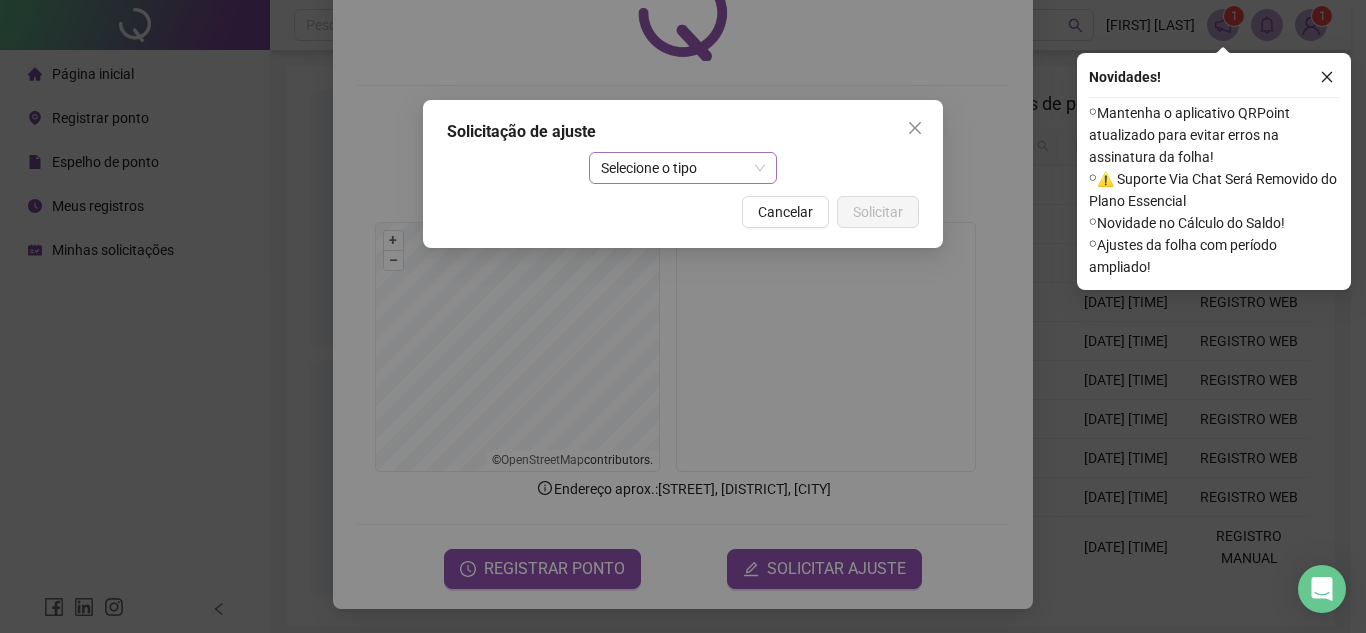 click on "Selecione o tipo" at bounding box center (683, 168) 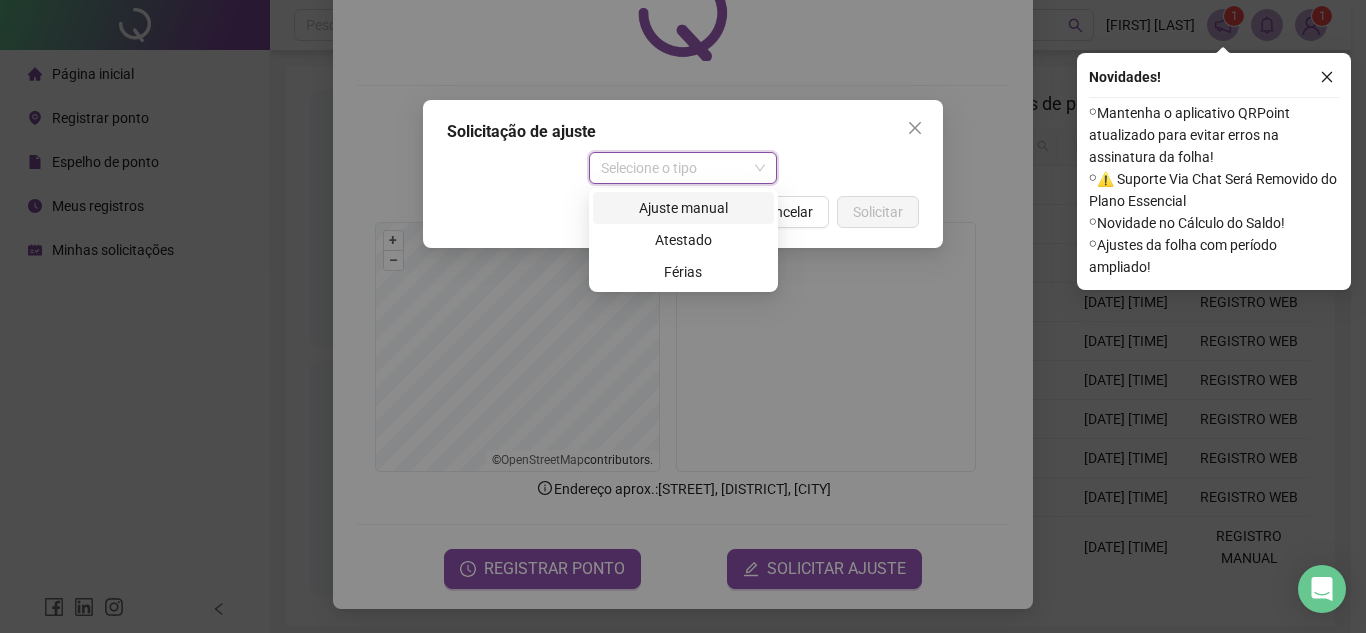 click on "Ajuste manual" at bounding box center [683, 208] 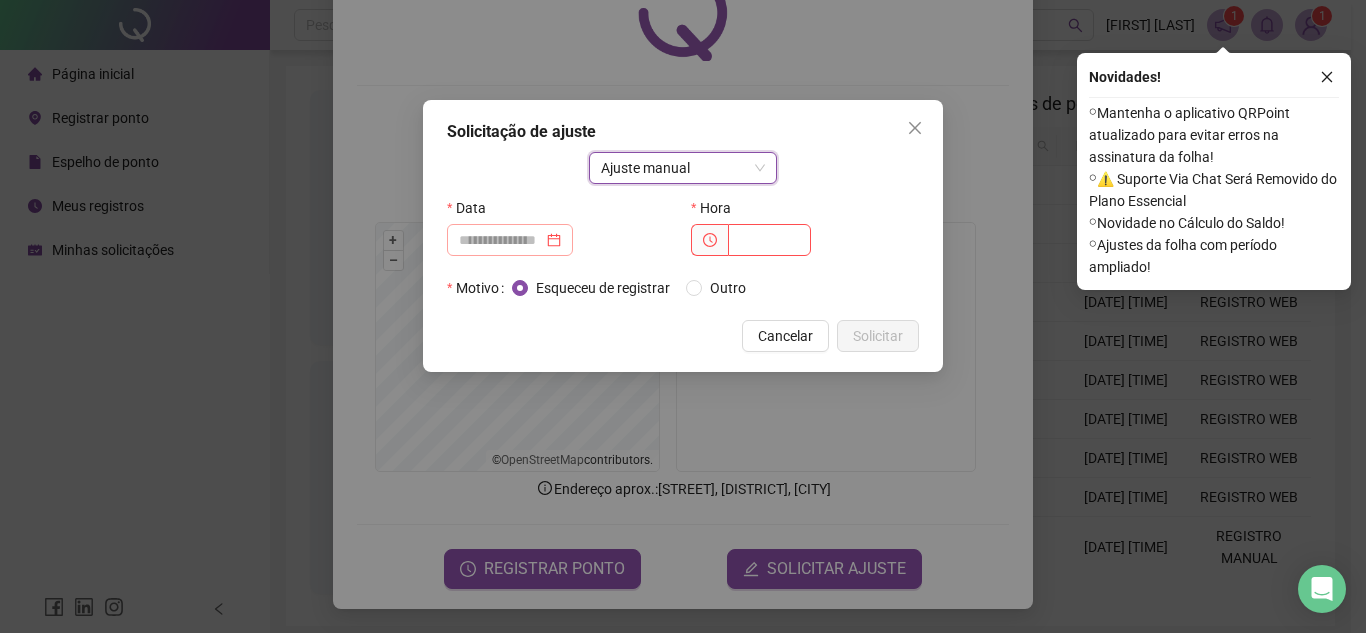 click at bounding box center [510, 240] 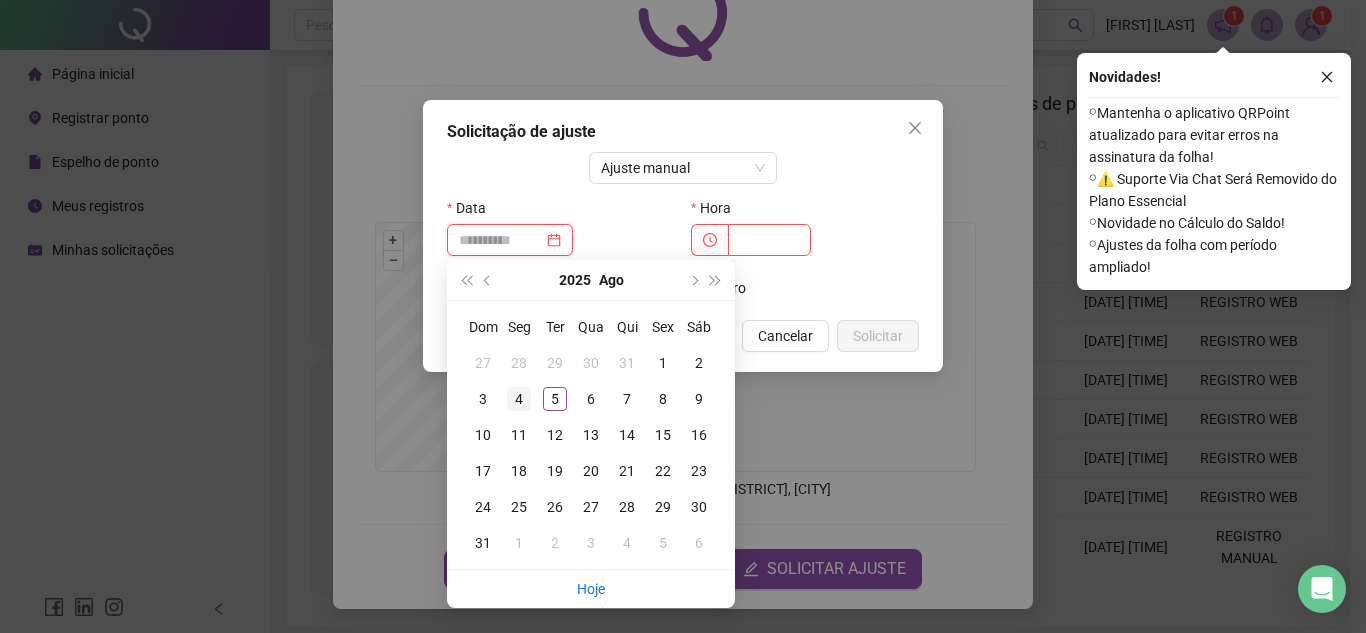 type on "**********" 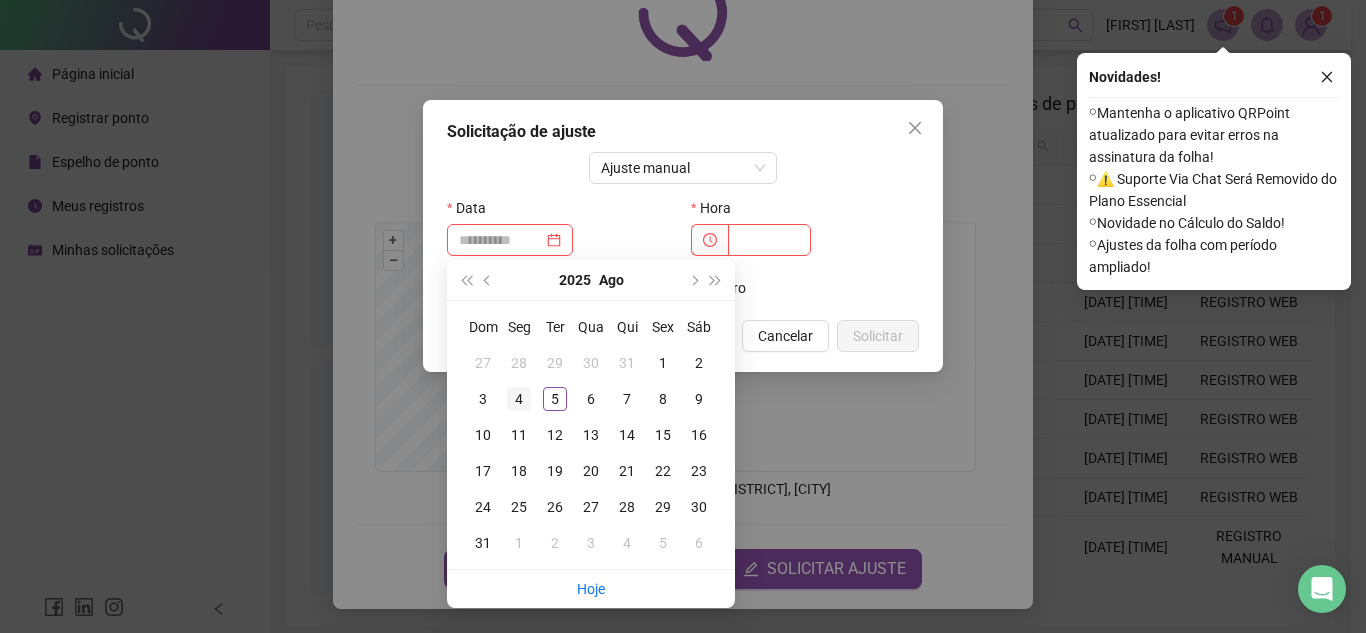 click on "4" at bounding box center (519, 399) 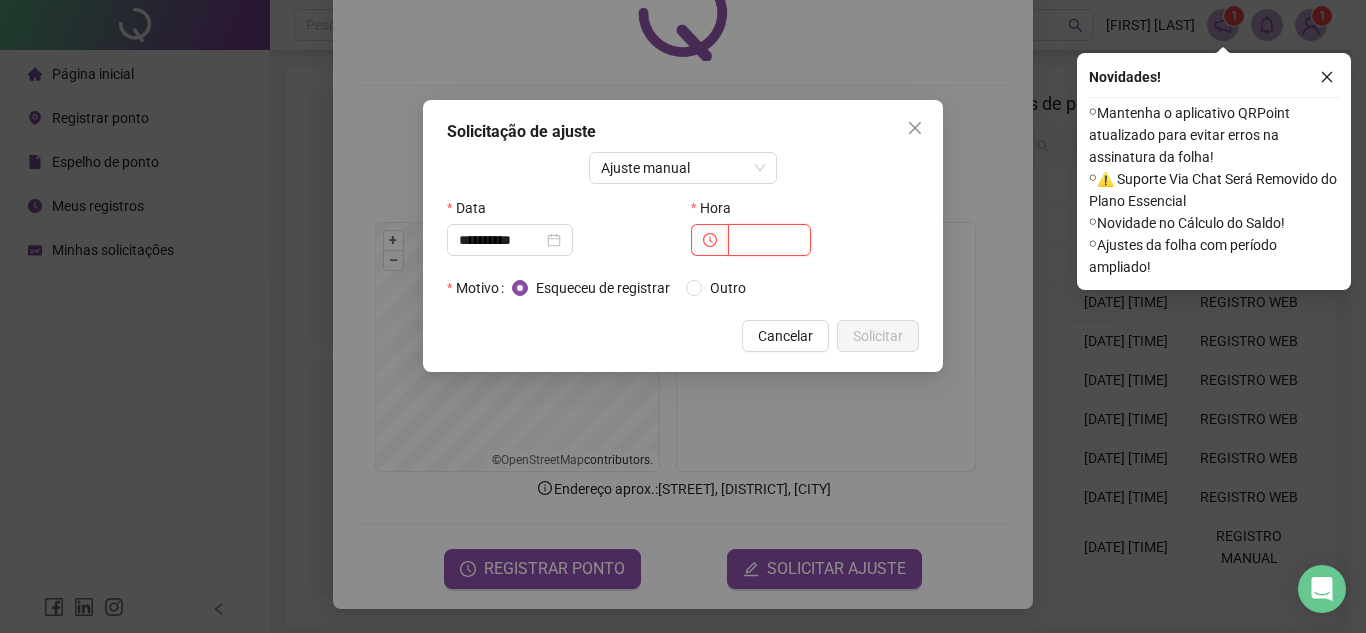 click at bounding box center (769, 240) 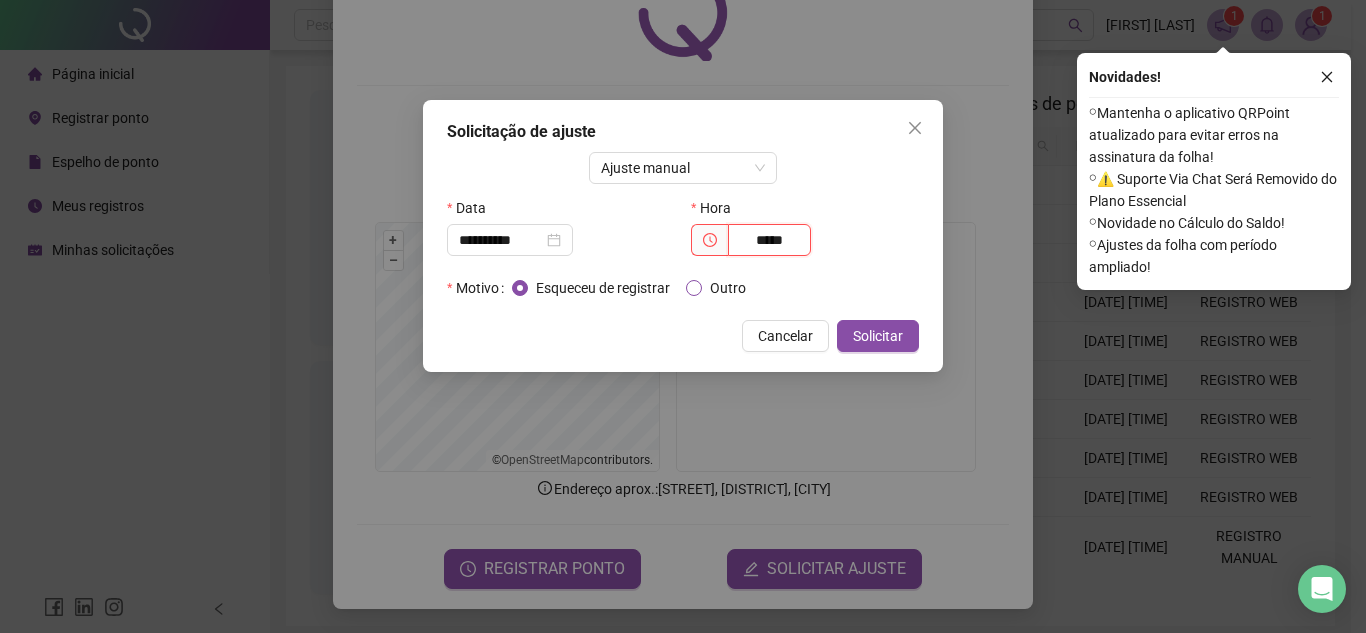 type on "*****" 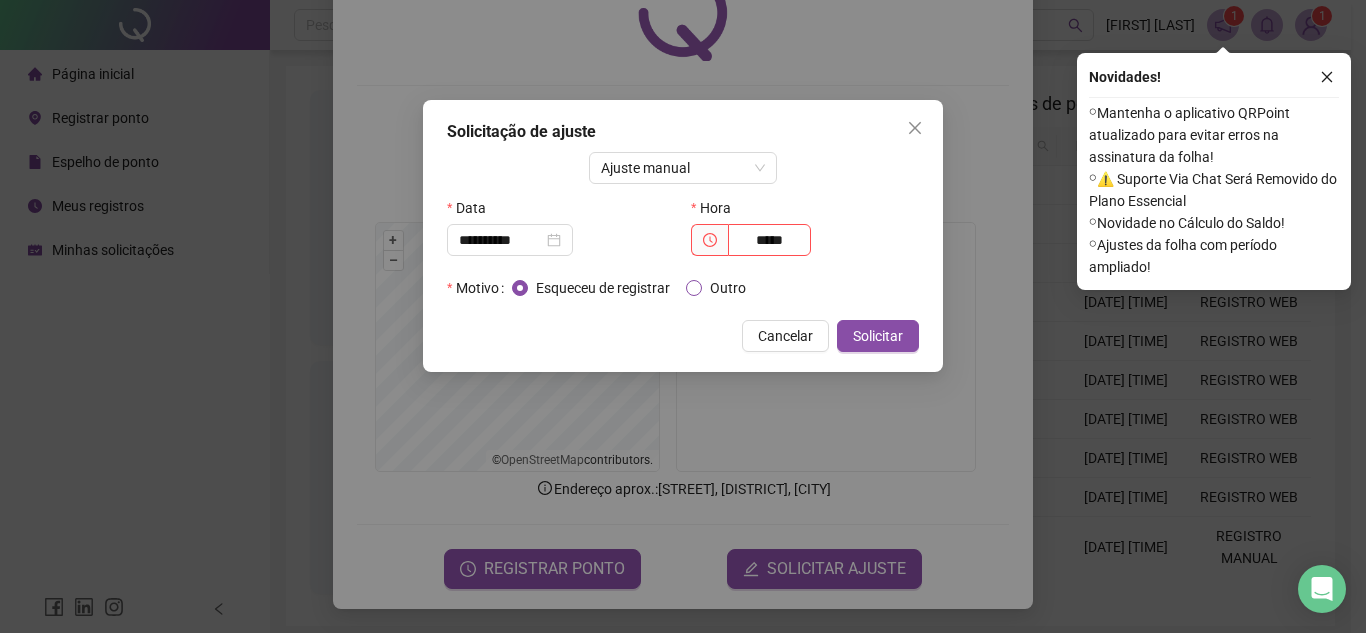 click on "Outro" at bounding box center (720, 288) 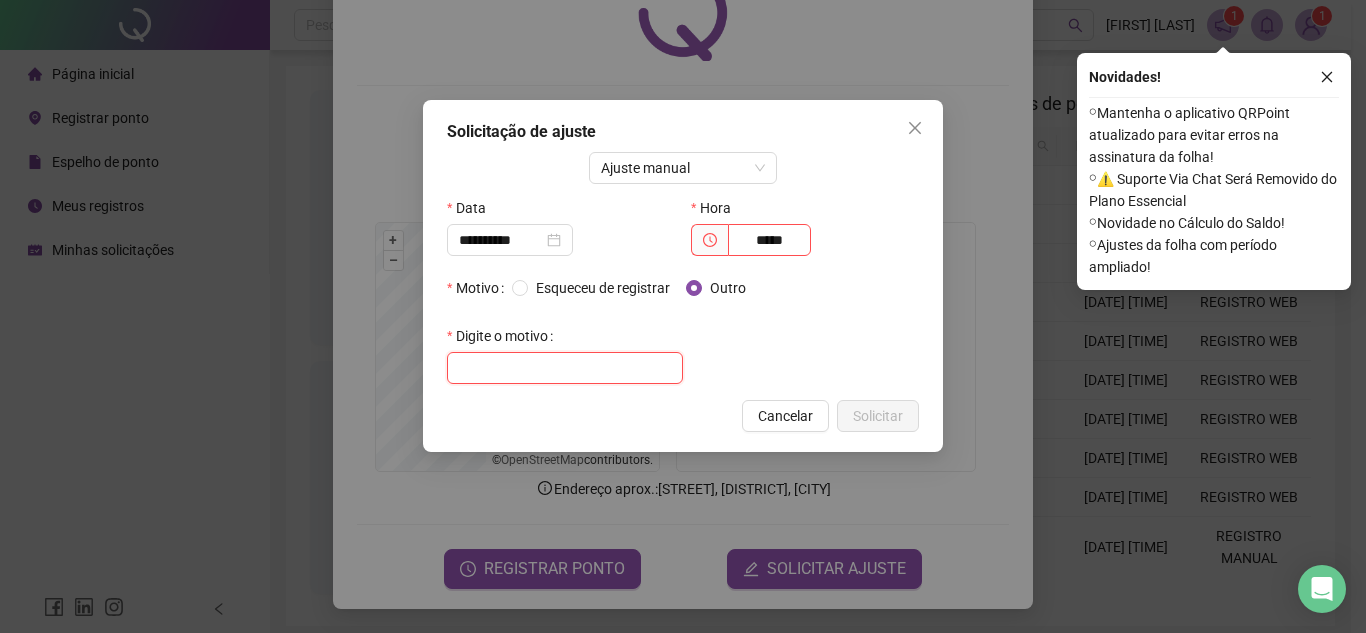 click at bounding box center [565, 368] 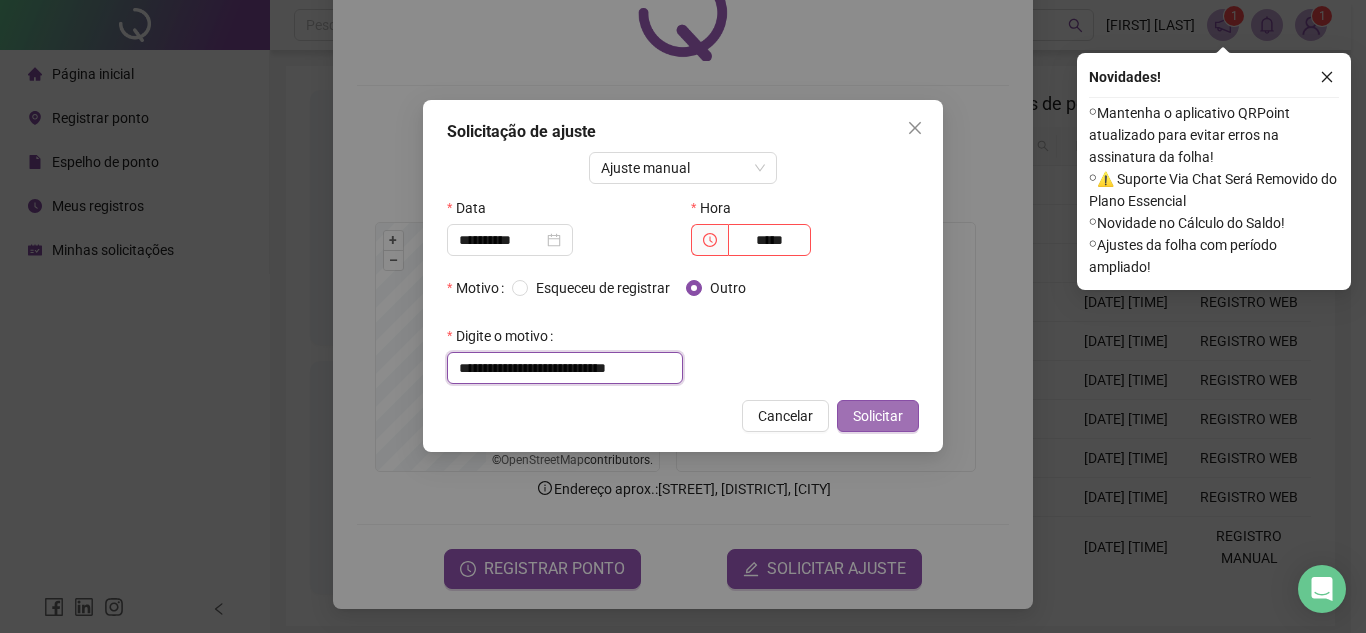 type on "**********" 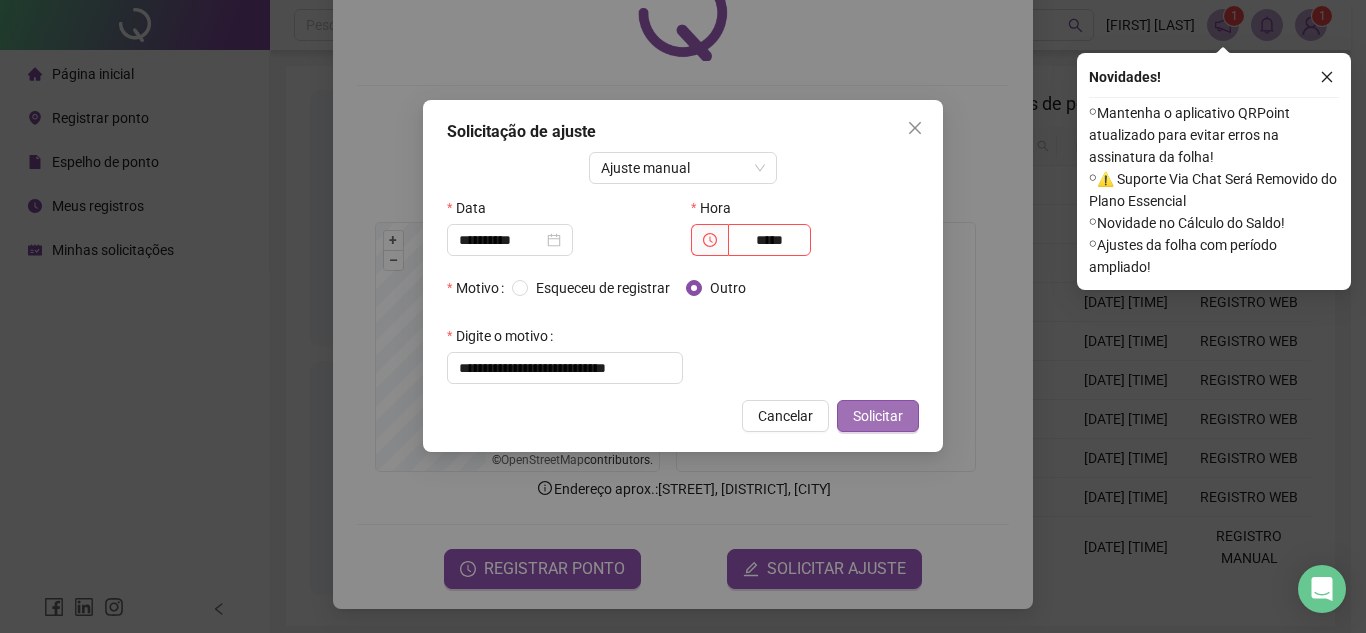 click on "Solicitar" at bounding box center [878, 416] 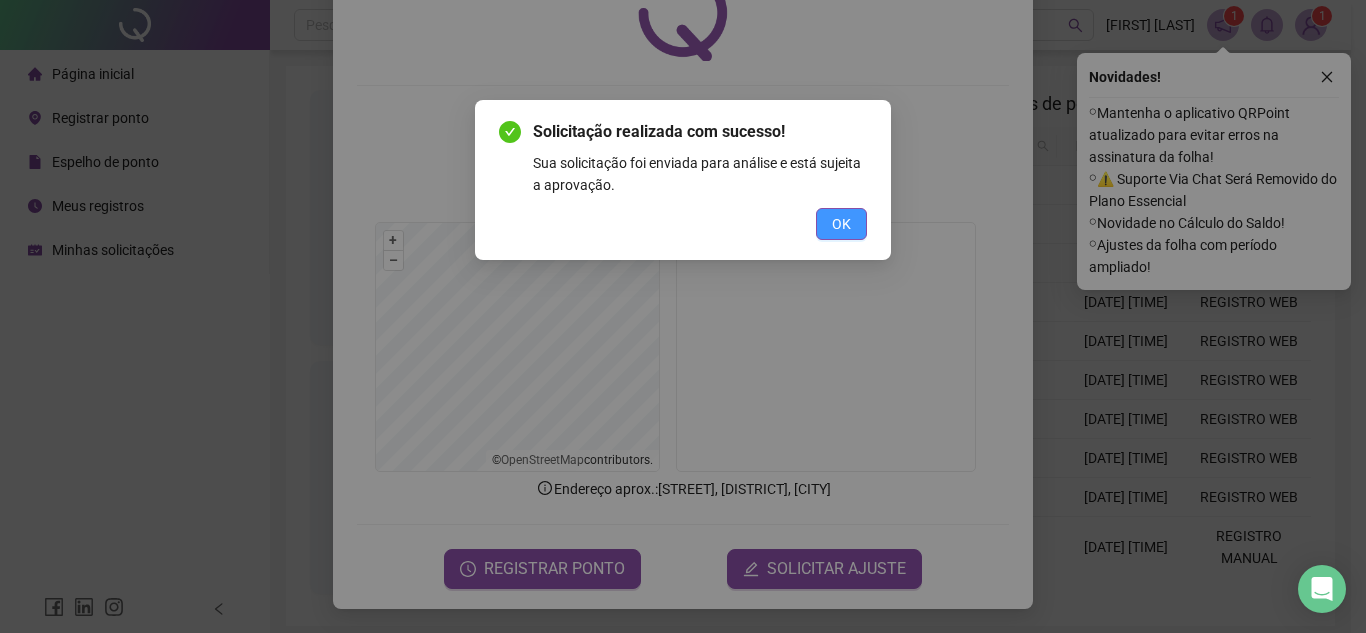 click on "OK" at bounding box center [841, 224] 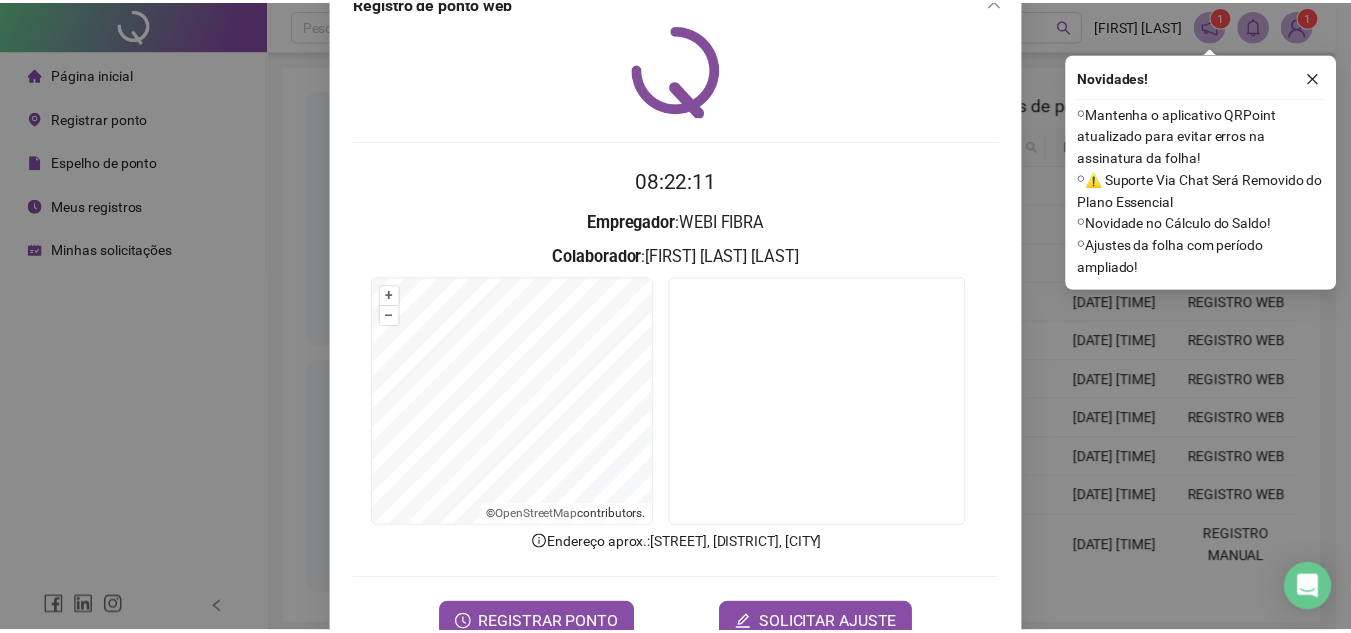 scroll, scrollTop: 0, scrollLeft: 0, axis: both 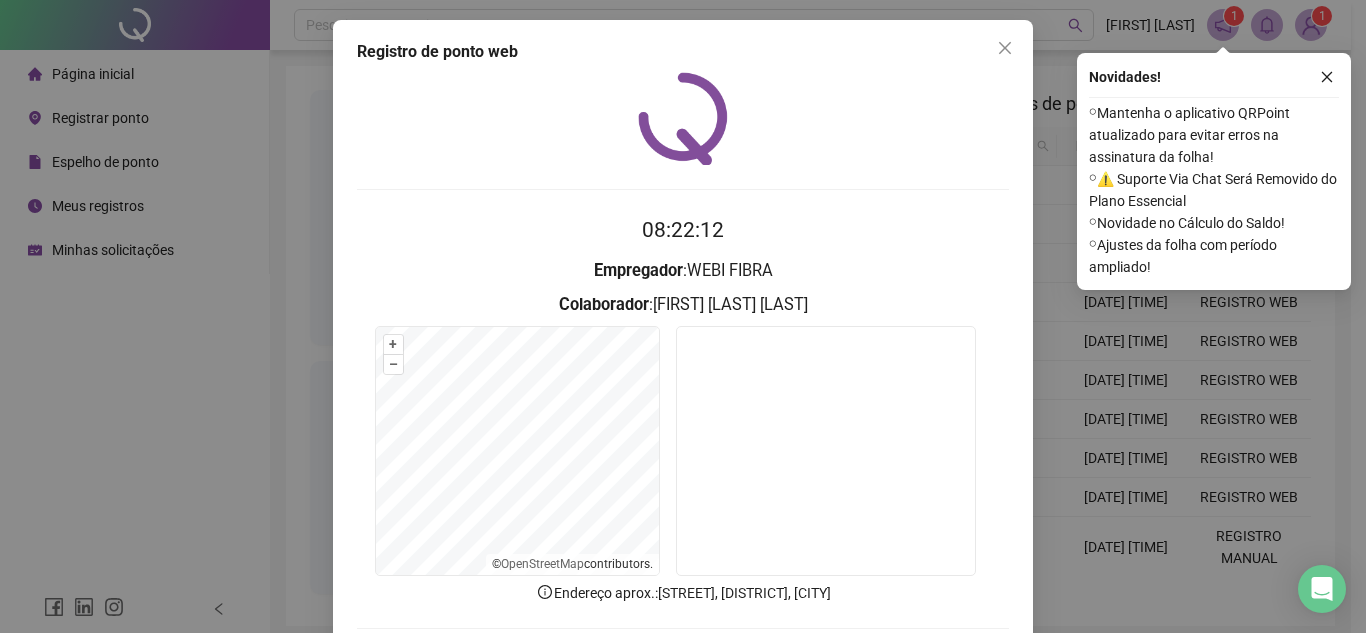 click 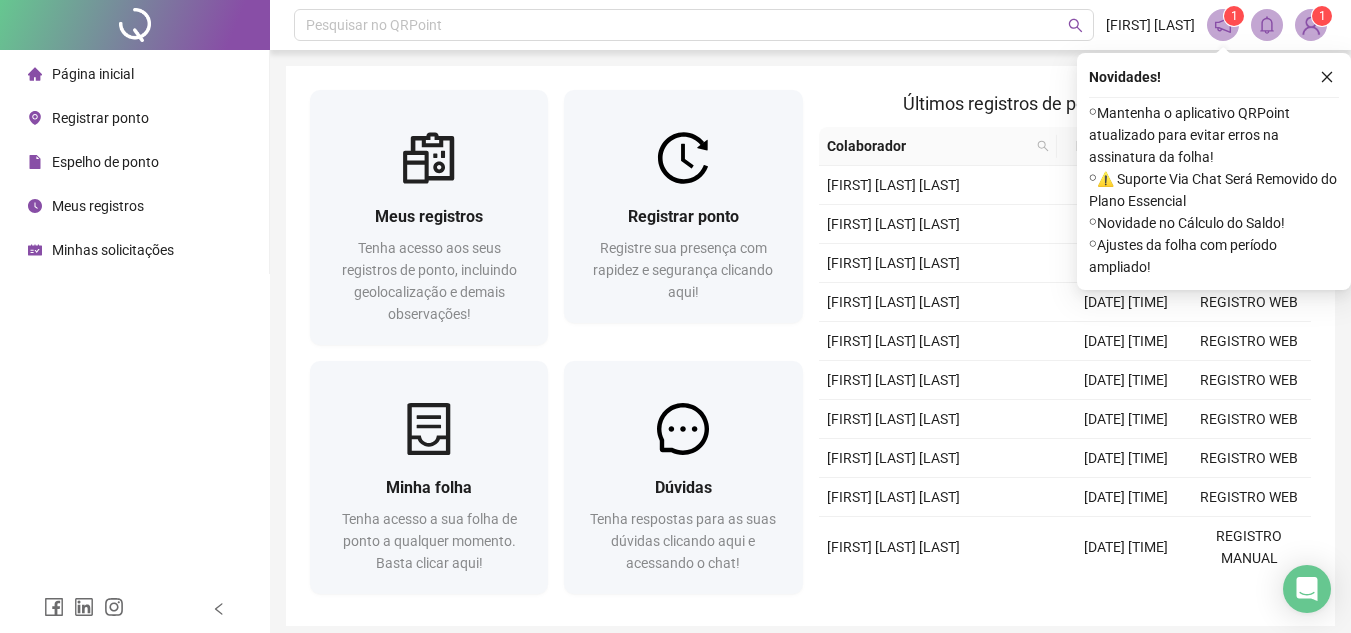 click on "Meus registros" at bounding box center [98, 206] 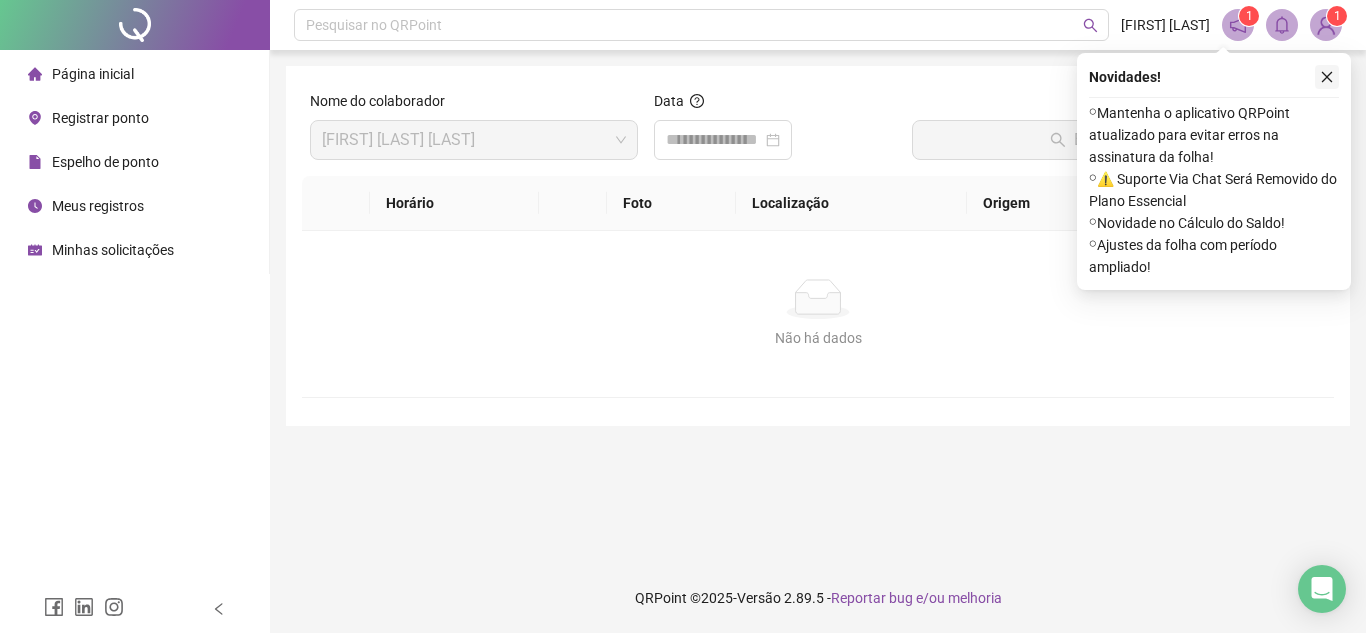 click 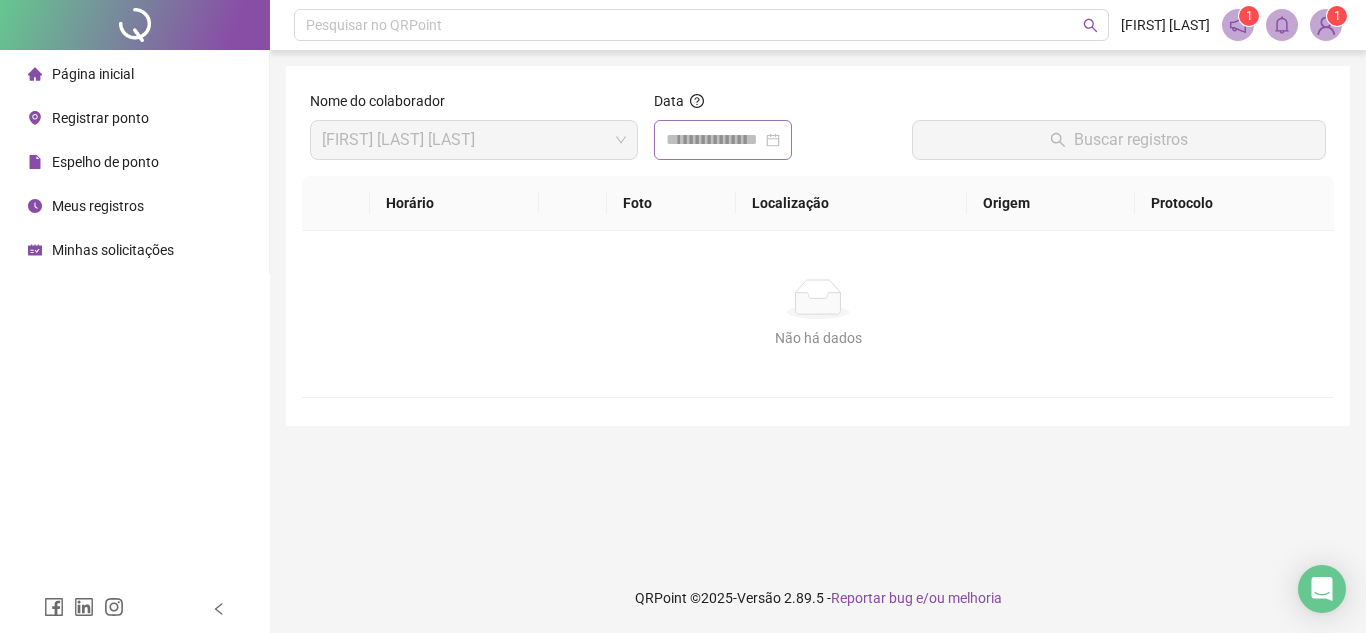 click at bounding box center (723, 140) 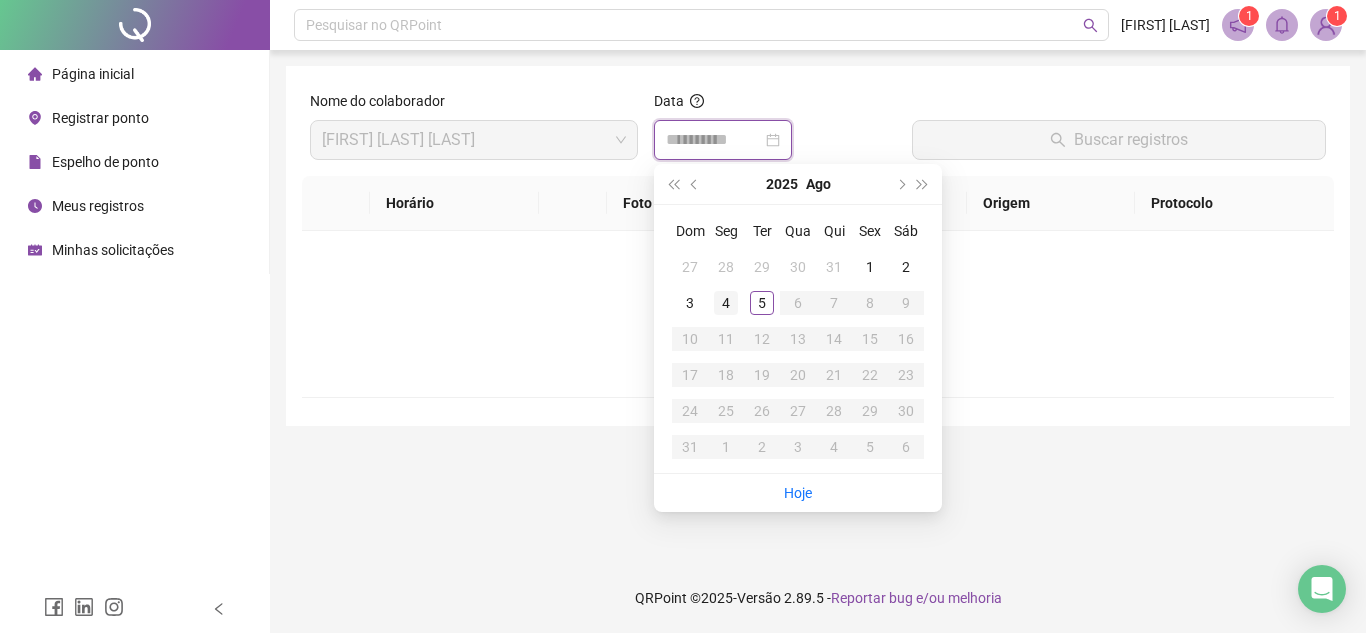 type on "**********" 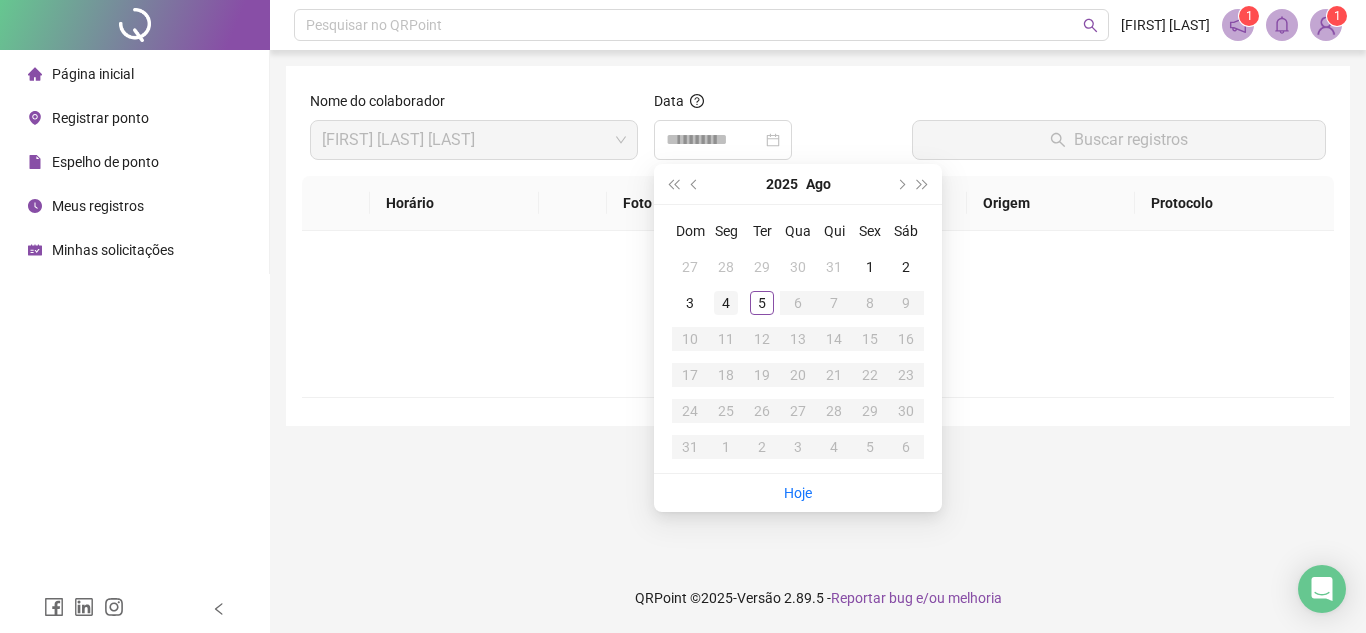 click on "4" at bounding box center [726, 303] 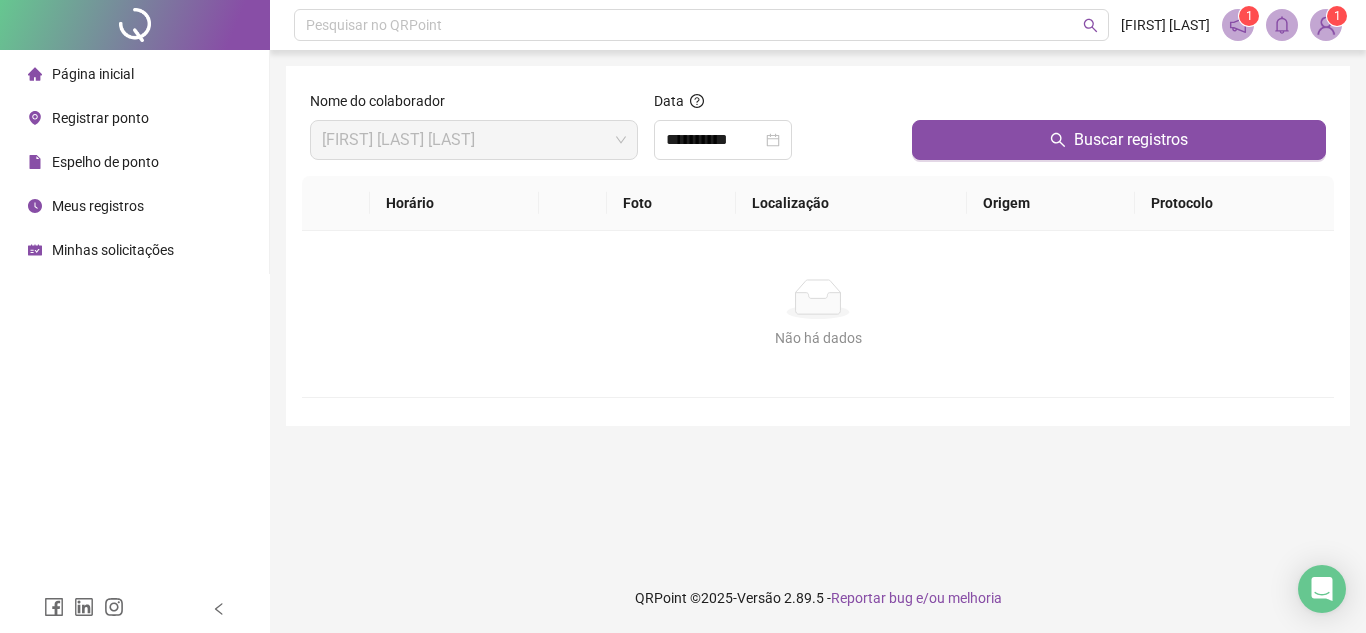 click on "Meus registros" at bounding box center (98, 206) 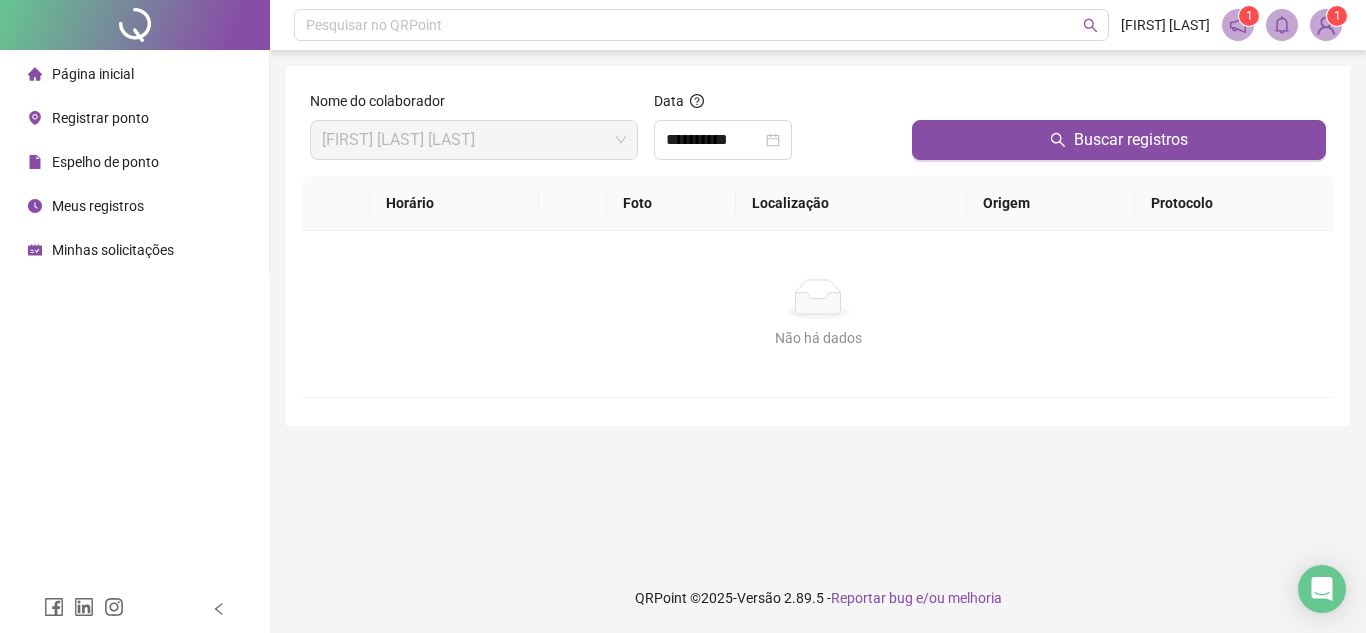 click on "Minhas solicitações" at bounding box center [113, 250] 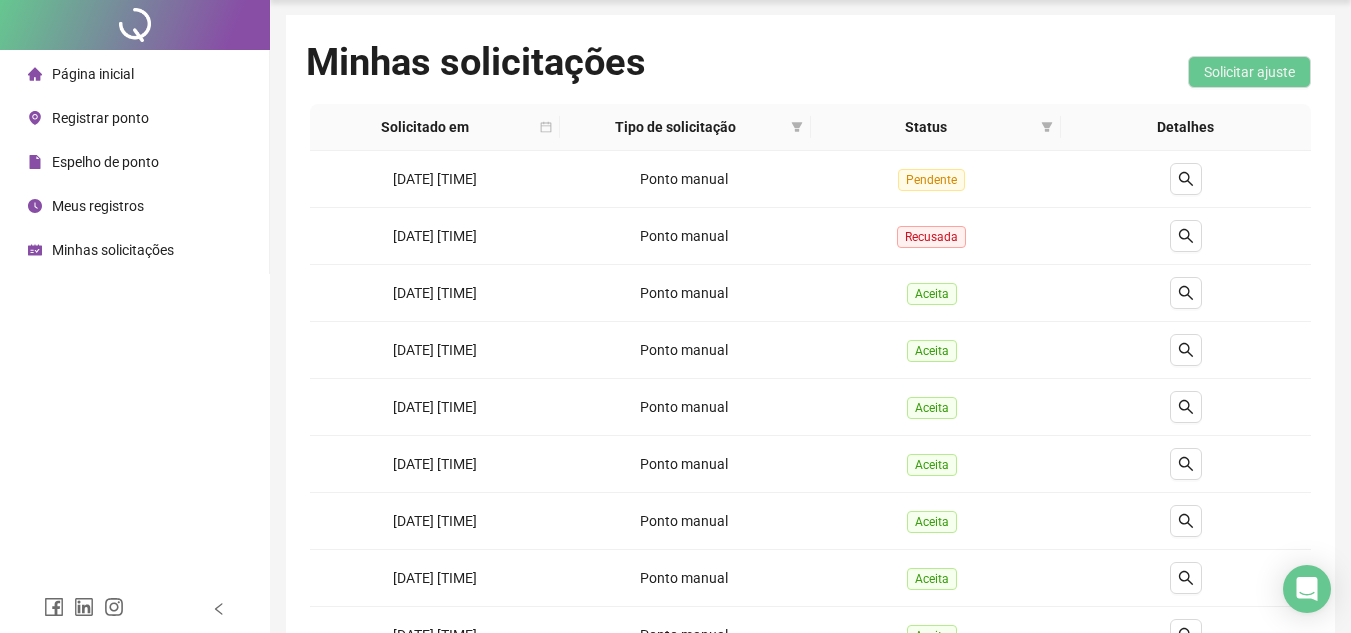 scroll, scrollTop: 0, scrollLeft: 0, axis: both 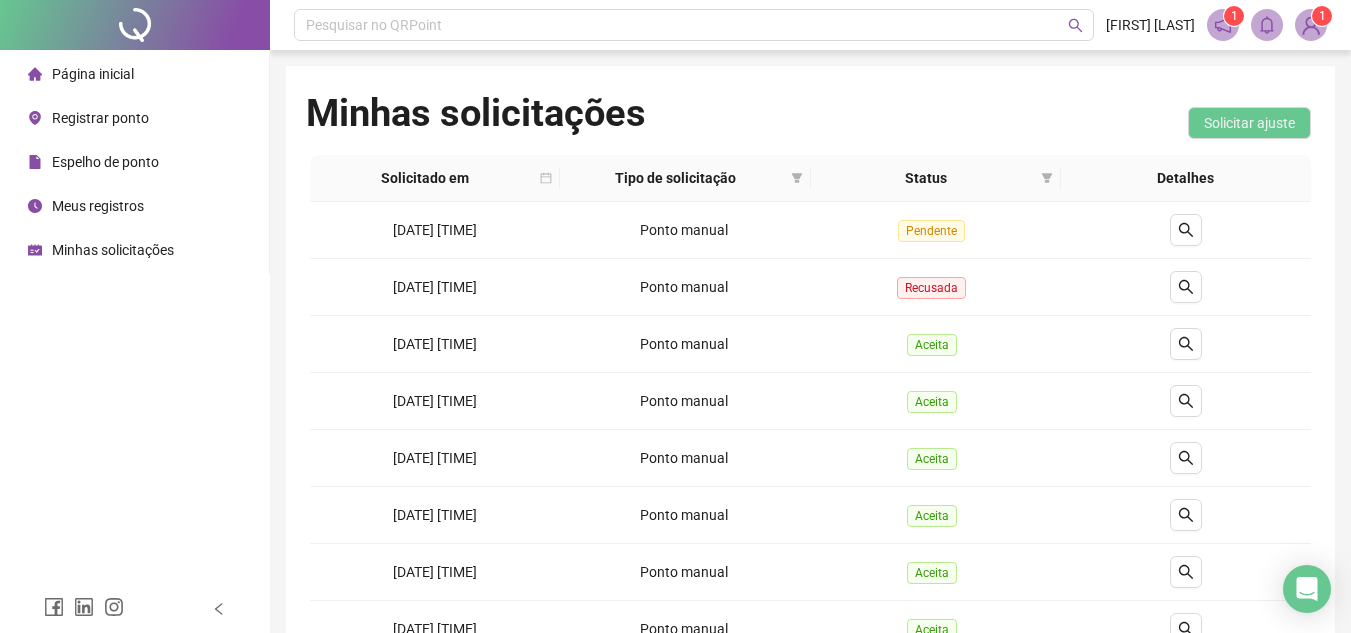 click on "Espelho de ponto" at bounding box center [105, 162] 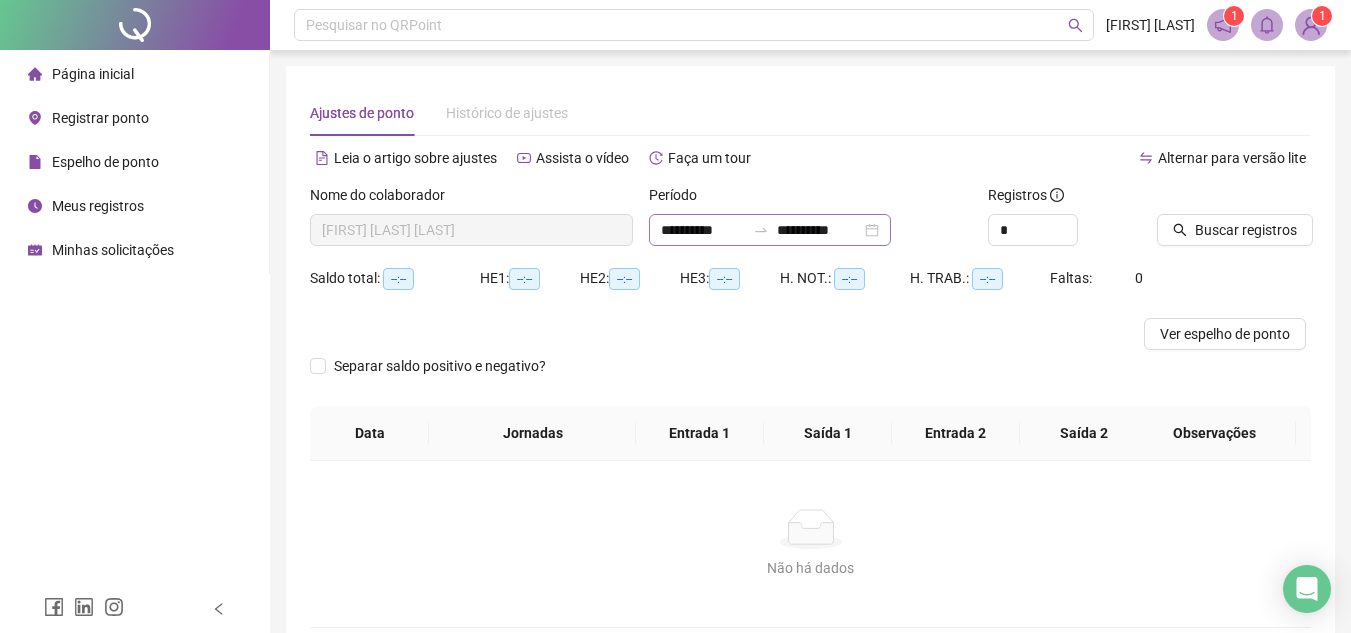 click on "**********" at bounding box center [770, 230] 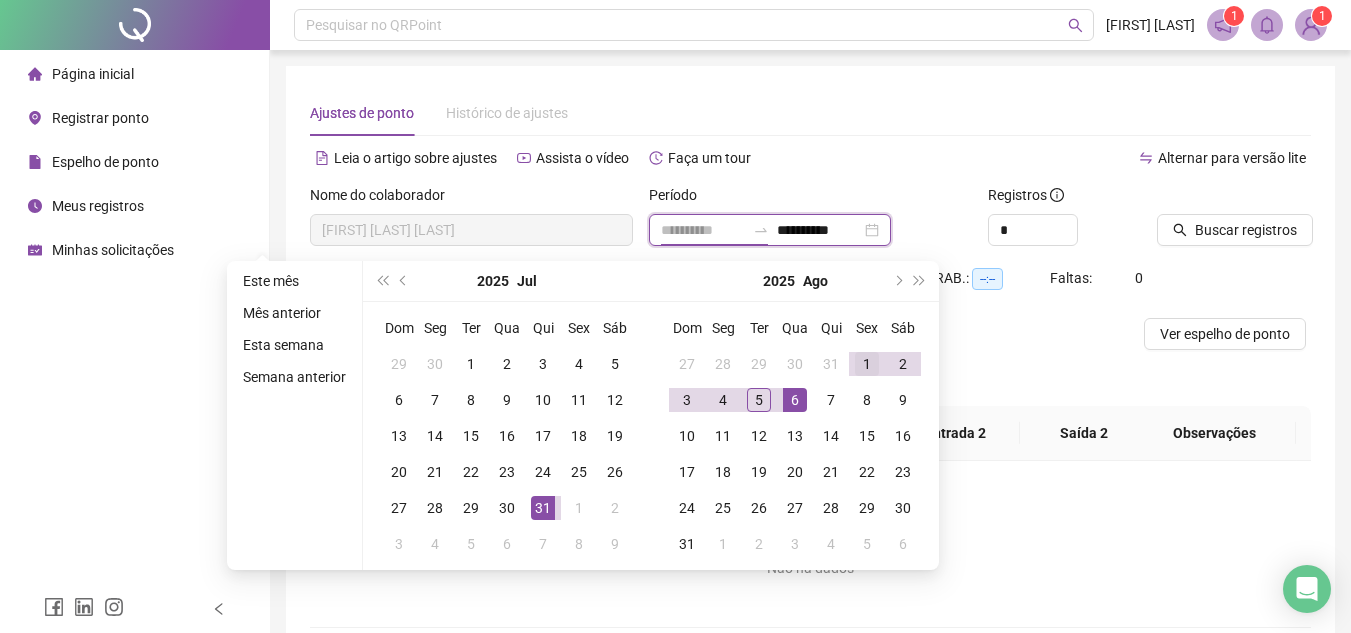 type on "**********" 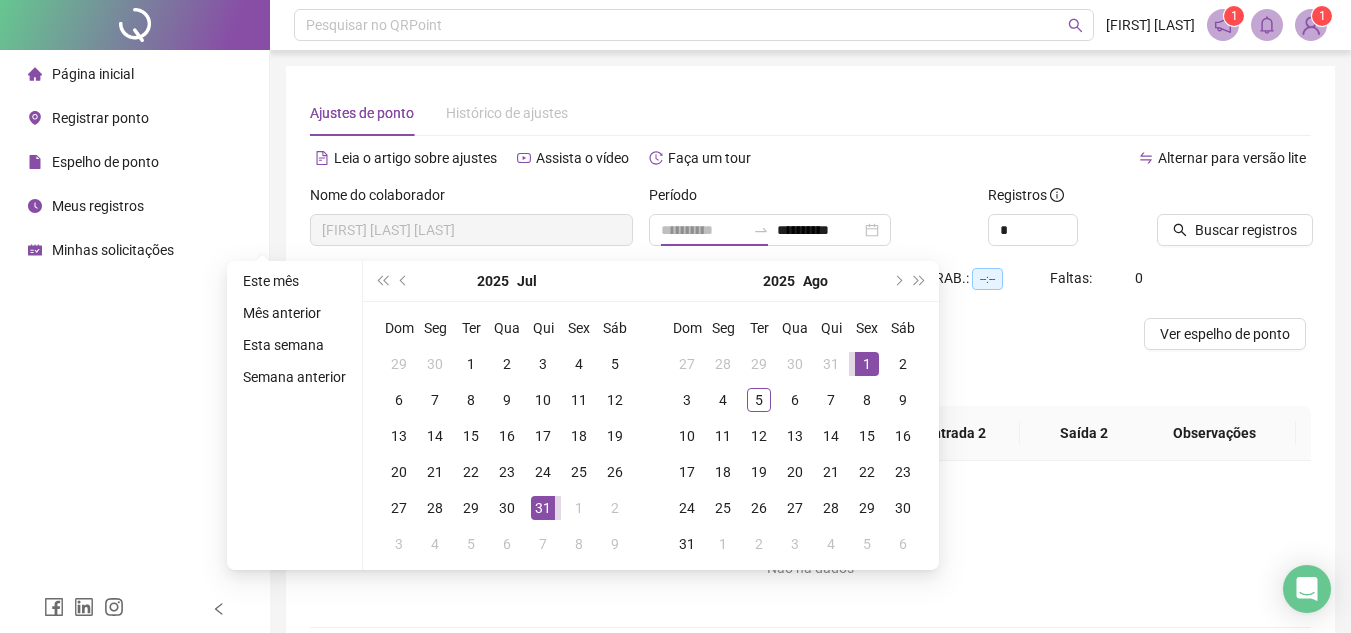click on "1" at bounding box center [867, 364] 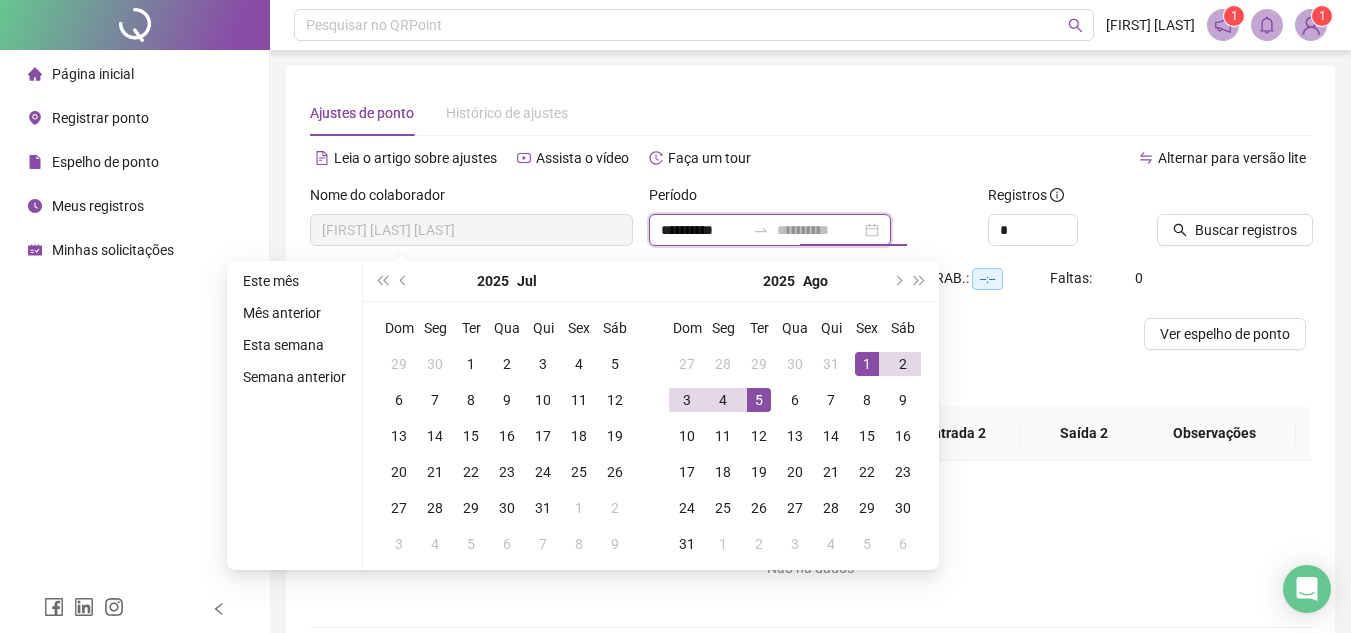 type on "**********" 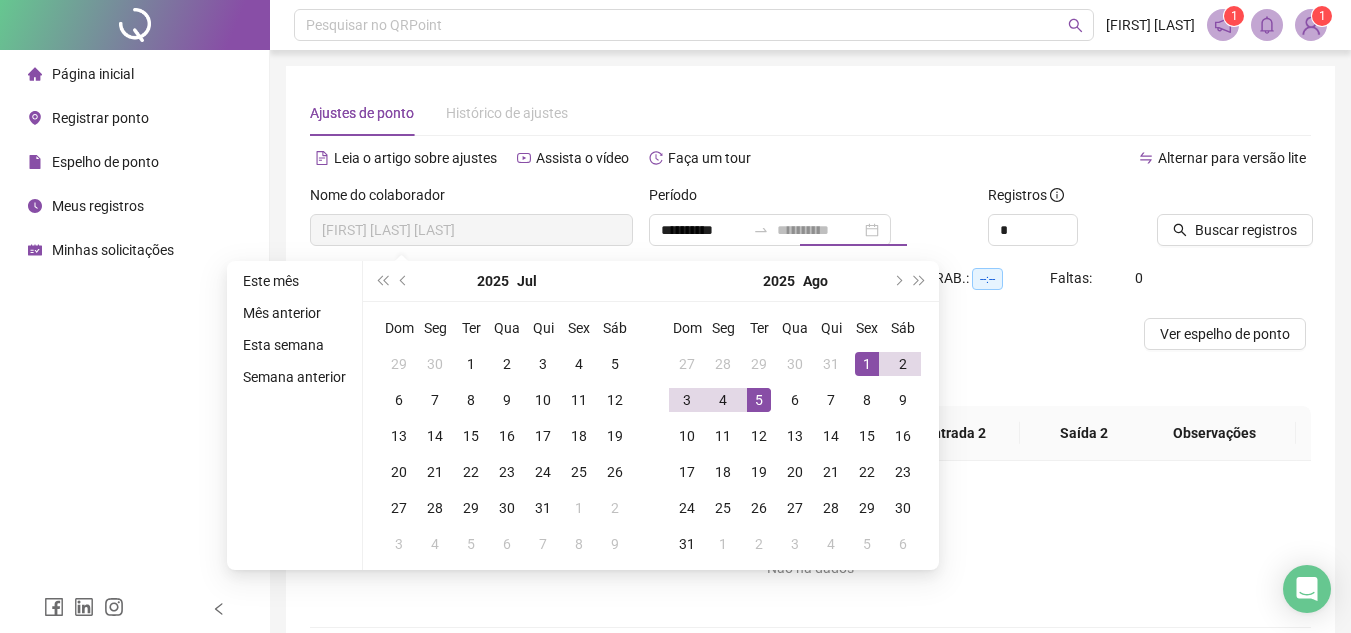 click on "5" at bounding box center [759, 400] 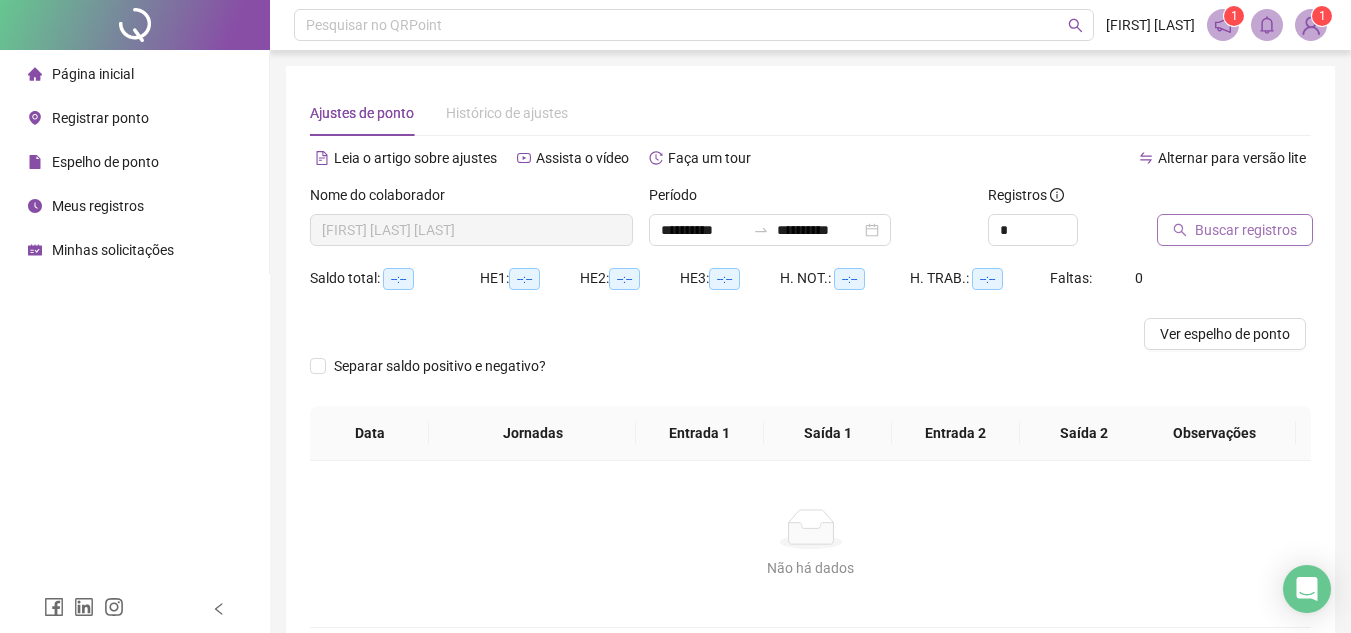 click on "Buscar registros" at bounding box center (1246, 230) 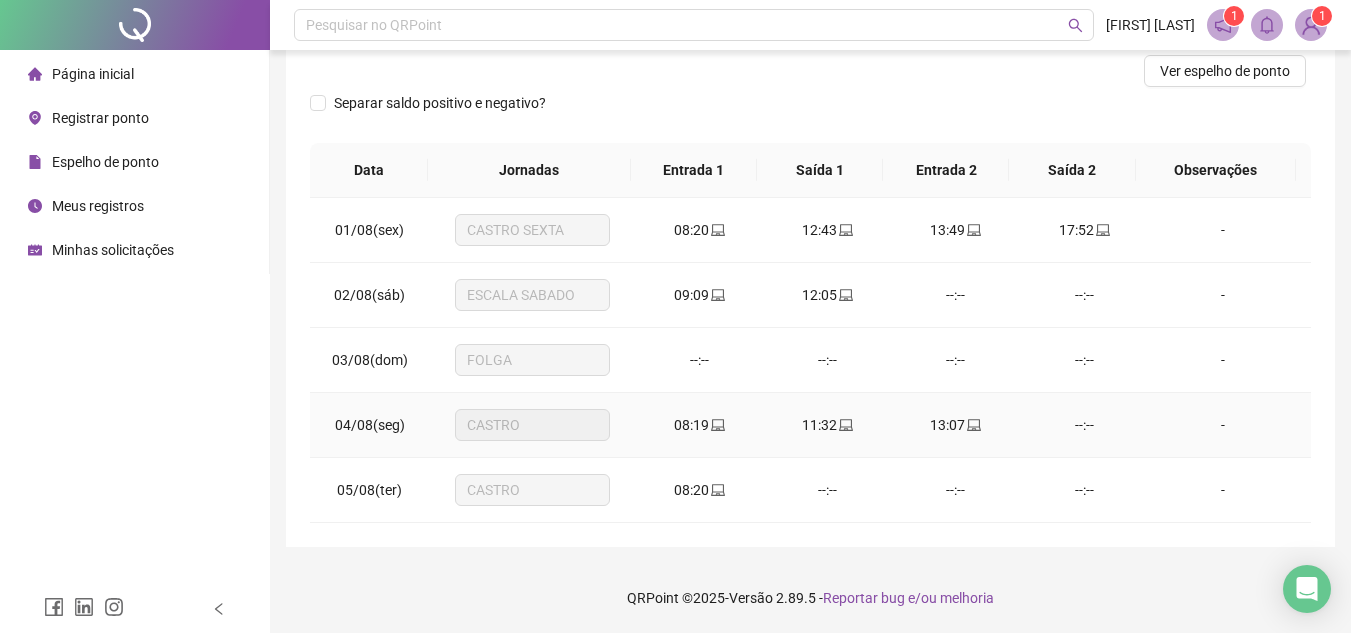 scroll, scrollTop: 0, scrollLeft: 0, axis: both 